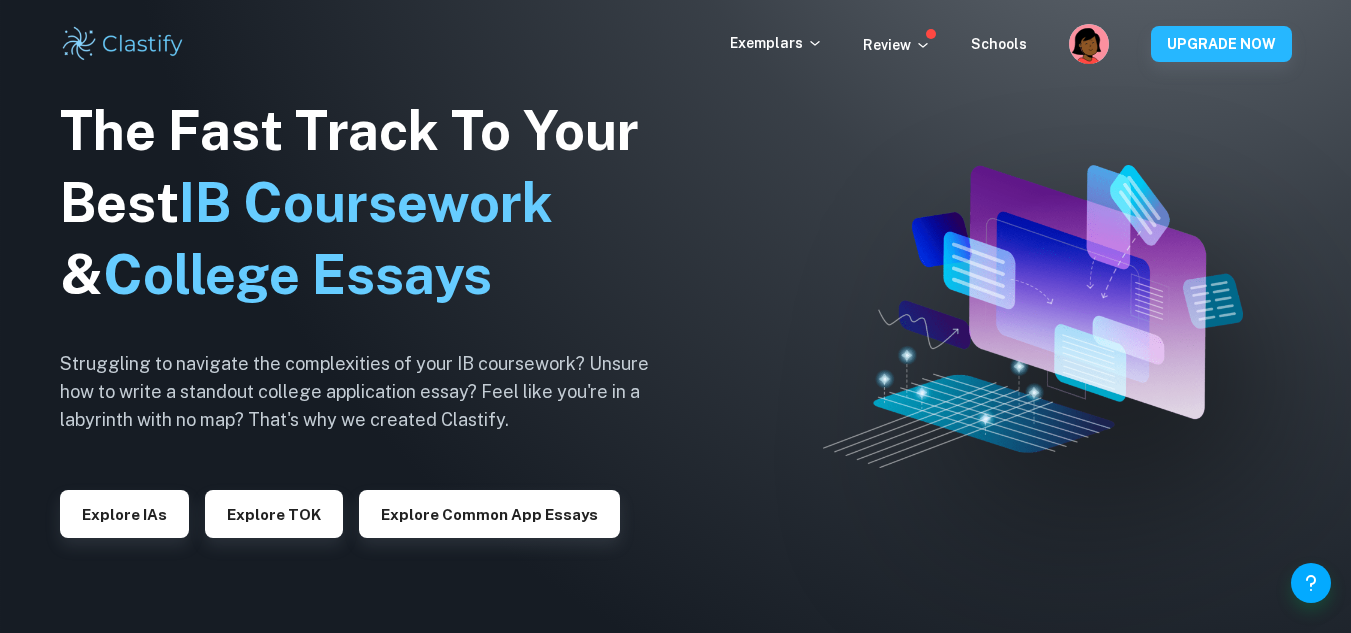 scroll, scrollTop: 0, scrollLeft: 0, axis: both 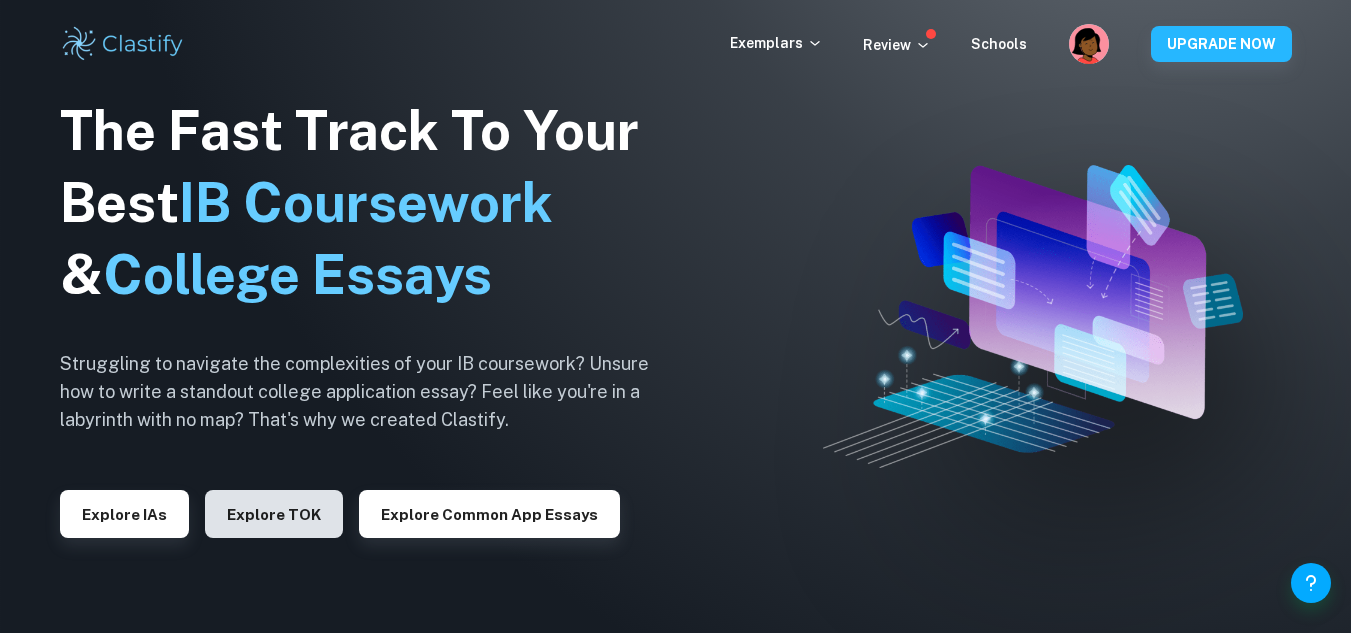click on "Explore TOK" at bounding box center [274, 514] 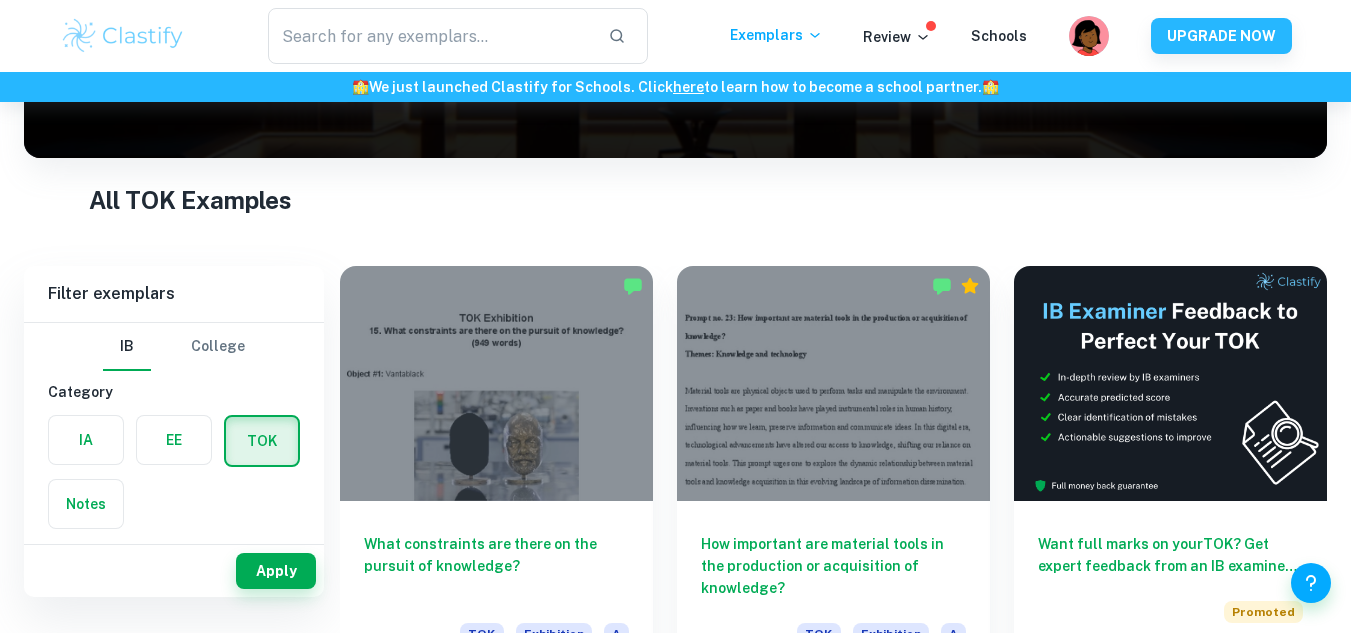 scroll, scrollTop: 283, scrollLeft: 0, axis: vertical 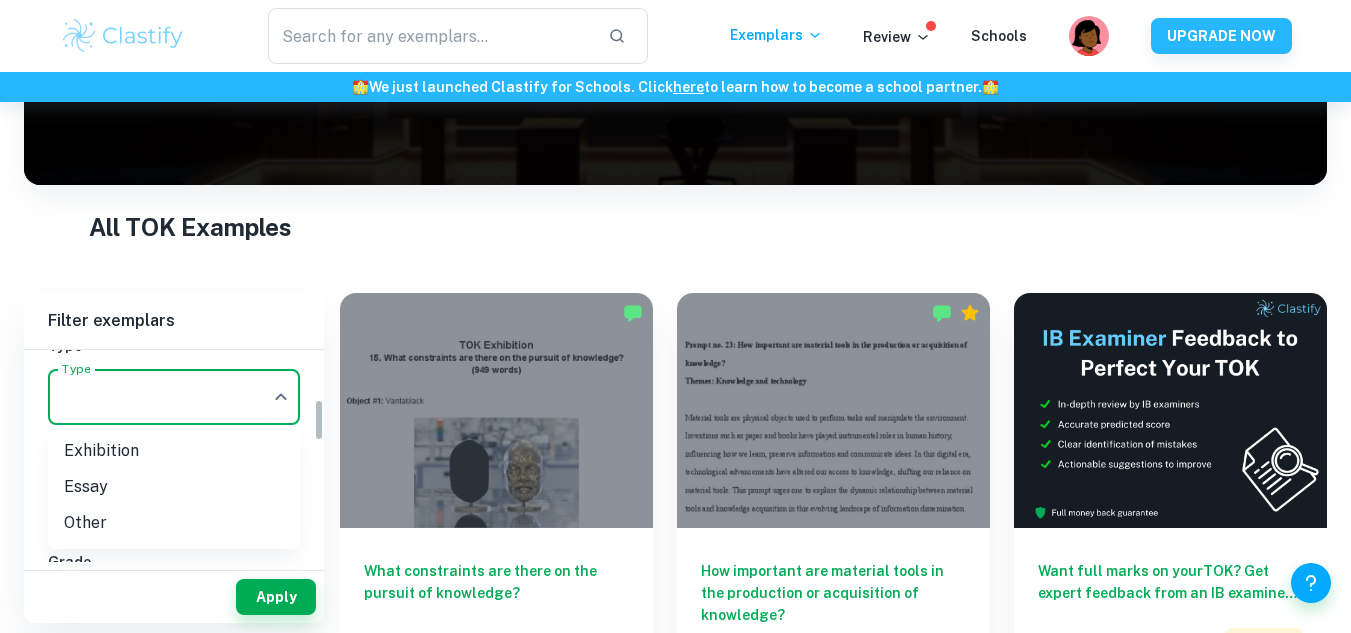 click on "We value your privacy We use cookies to enhance your browsing experience, serve personalised ads or content, and analyse our traffic. By clicking "Accept All", you consent to our use of cookies.   Cookie Policy Customise   Reject All   Accept All   Customise Consent Preferences   We use cookies to help you navigate efficiently and perform certain functions. You will find detailed information about all cookies under each consent category below. The cookies that are categorised as "Necessary" are stored on your browser as they are essential for enabling the basic functionalities of the site. ...  Show more For more information on how Google's third-party cookies operate and handle your data, see:   Google Privacy Policy Necessary Always Active Necessary cookies are required to enable the basic features of this site, such as providing secure log-in or adjusting your consent preferences. These cookies do not store any personally identifiable data. Functional Analytics Performance Advertisement Uncategorised" at bounding box center [675, 135] 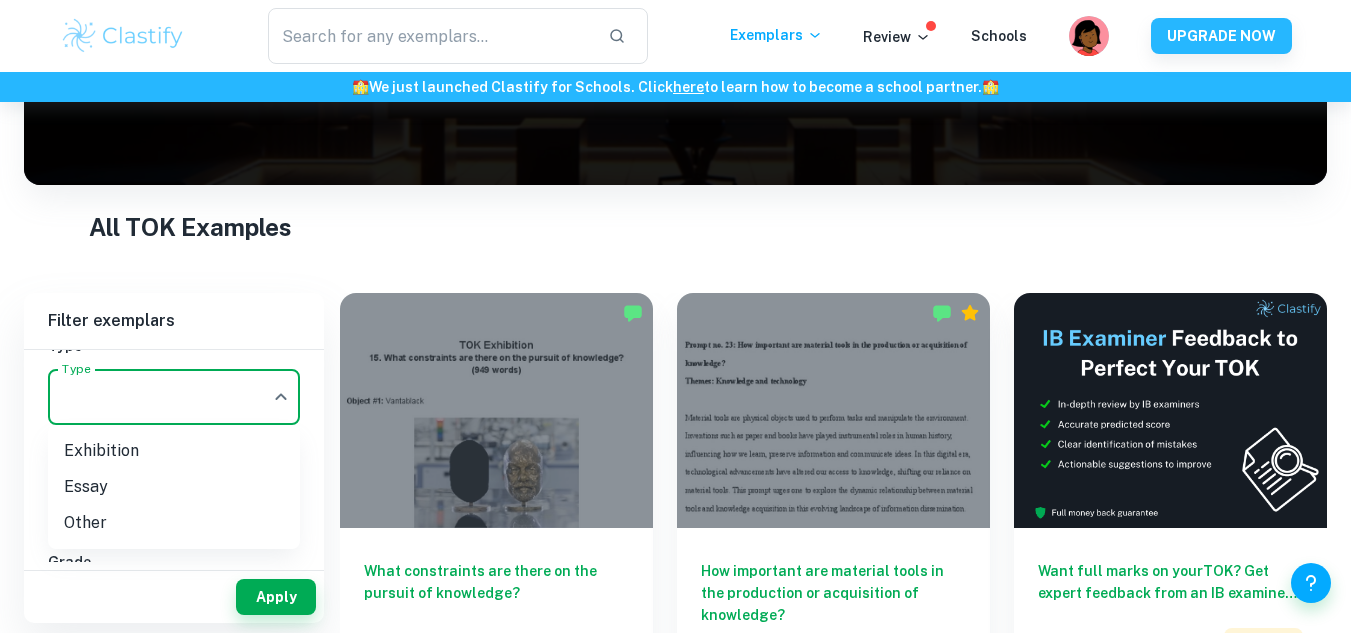 click on "Essay" at bounding box center (174, 487) 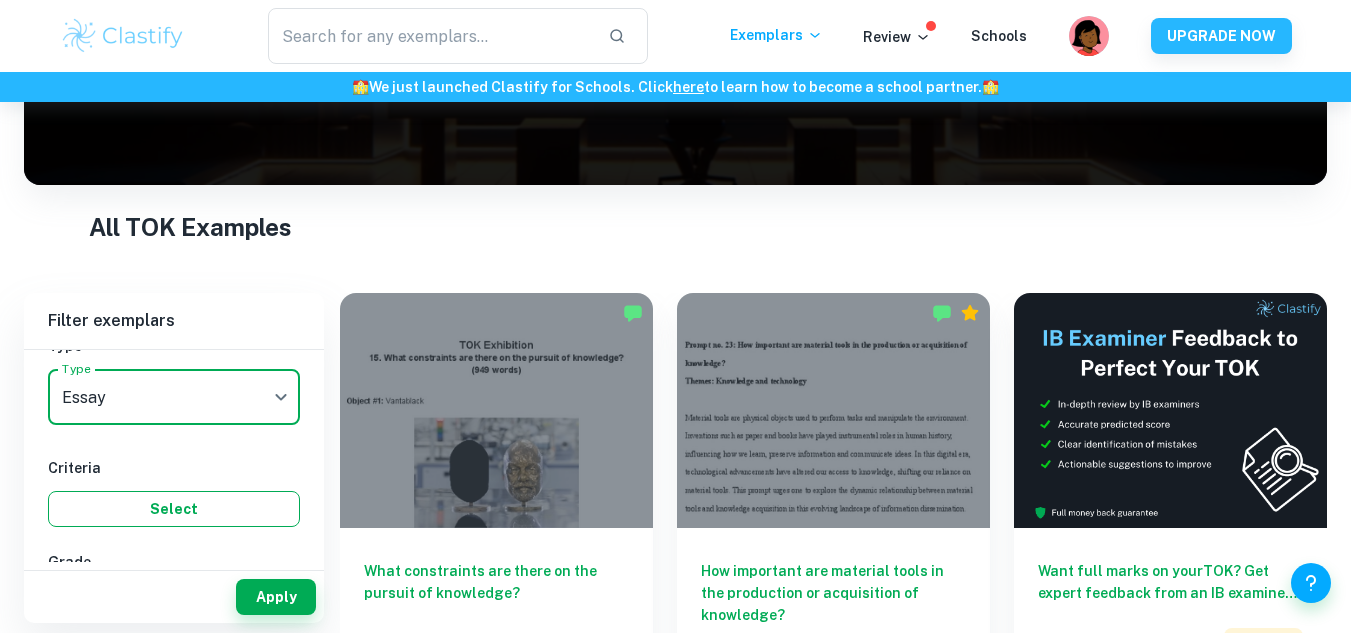 click on "Select" at bounding box center (174, 509) 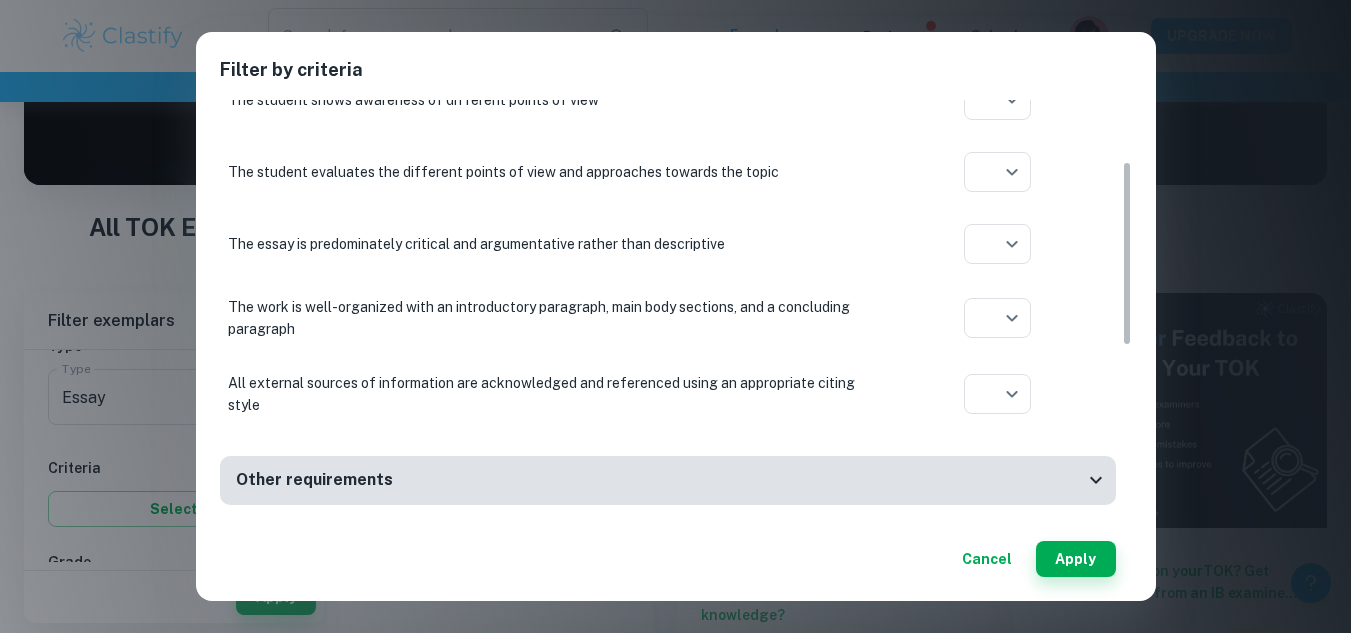 scroll, scrollTop: 0, scrollLeft: 0, axis: both 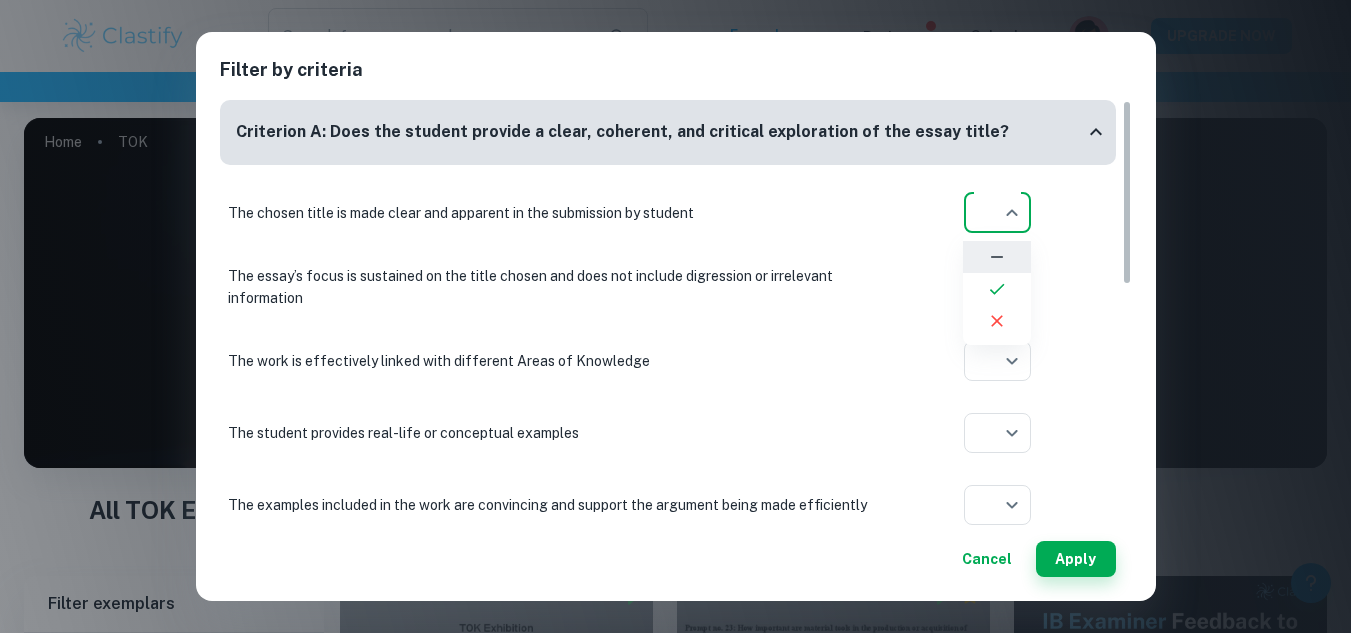 click on "We value your privacy We use cookies to enhance your browsing experience, serve personalised ads or content, and analyse our traffic. By clicking "Accept All", you consent to our use of cookies.   Cookie Policy Customise   Reject All   Accept All   Customise Consent Preferences   We use cookies to help you navigate efficiently and perform certain functions. You will find detailed information about all cookies under each consent category below. The cookies that are categorised as "Necessary" are stored on your browser as they are essential for enabling the basic functionalities of the site. ...  Show more For more information on how Google's third-party cookies operate and handle your data, see:   Google Privacy Policy Necessary Always Active Necessary cookies are required to enable the basic features of this site, such as providing secure log-in or adjusting your consent preferences. These cookies do not store any personally identifiable data. Functional Analytics Performance Advertisement Uncategorised" at bounding box center [675, 418] 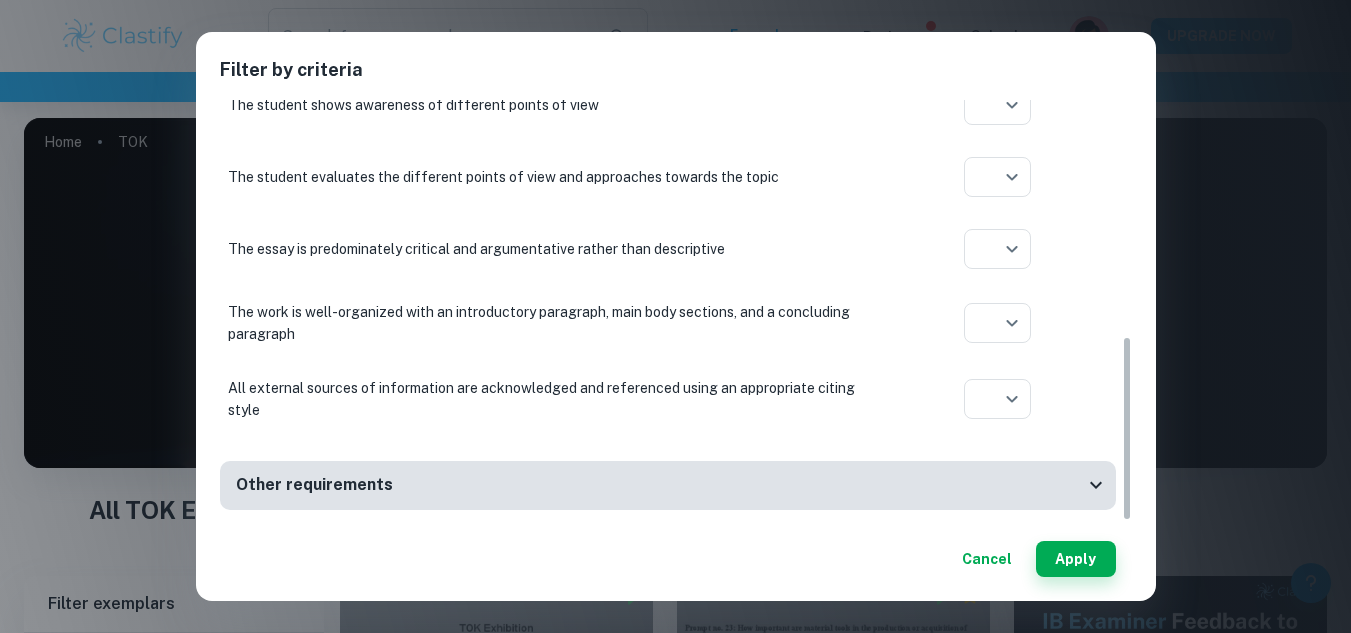 scroll, scrollTop: 549, scrollLeft: 0, axis: vertical 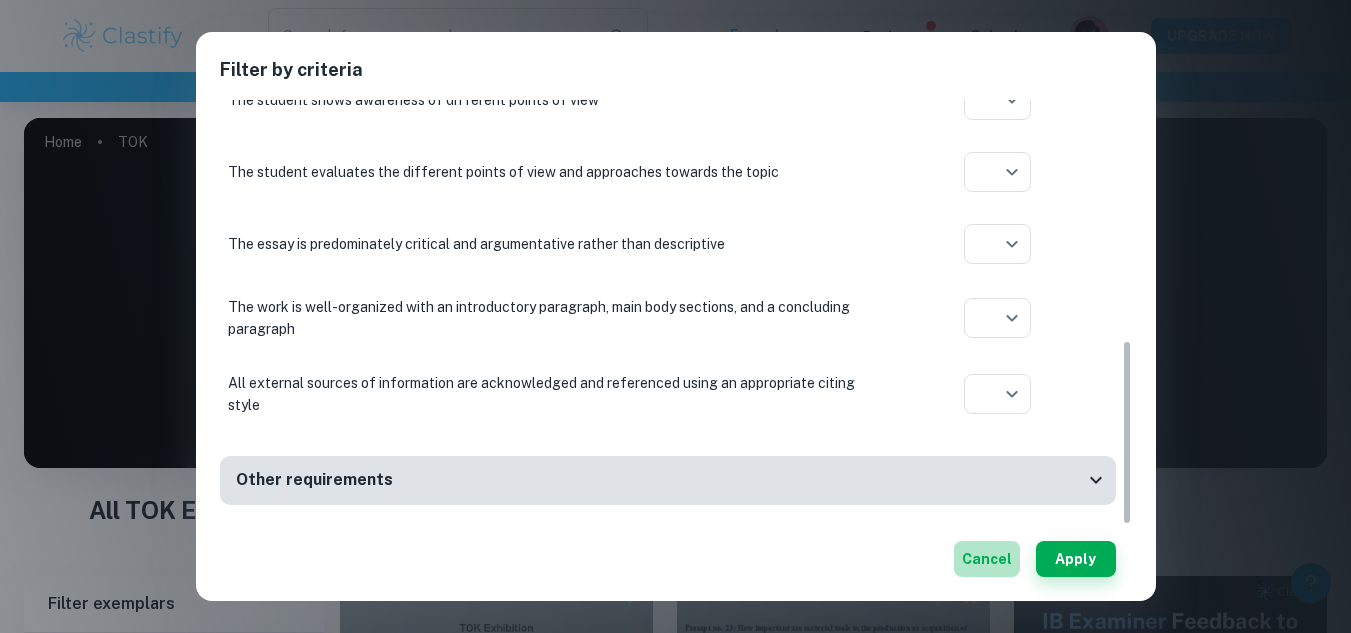 click on "Cancel" at bounding box center [987, 559] 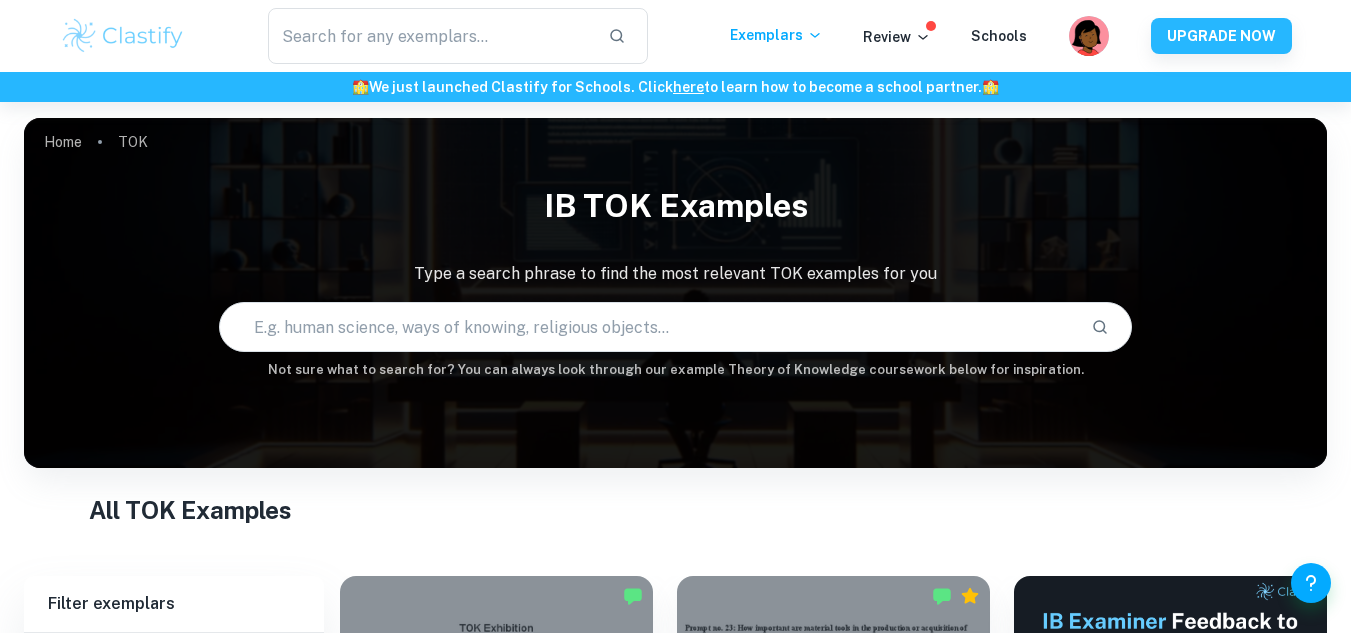 scroll, scrollTop: 476, scrollLeft: 0, axis: vertical 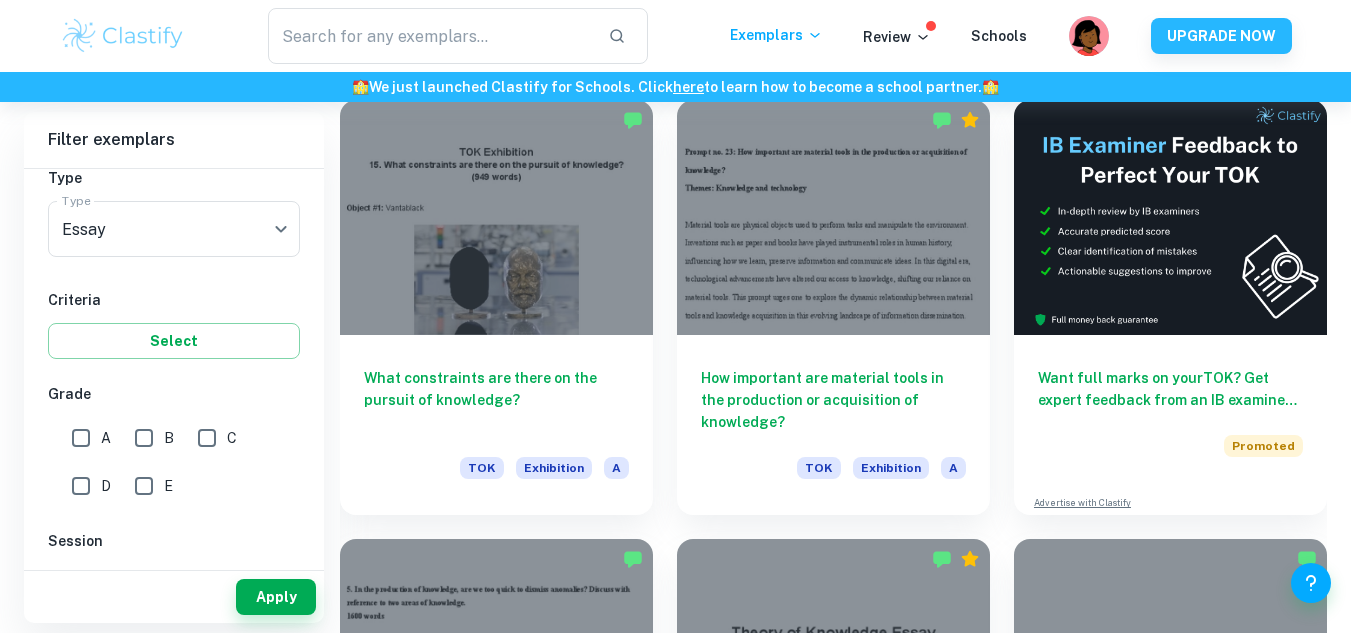 click on "A" at bounding box center [81, 438] 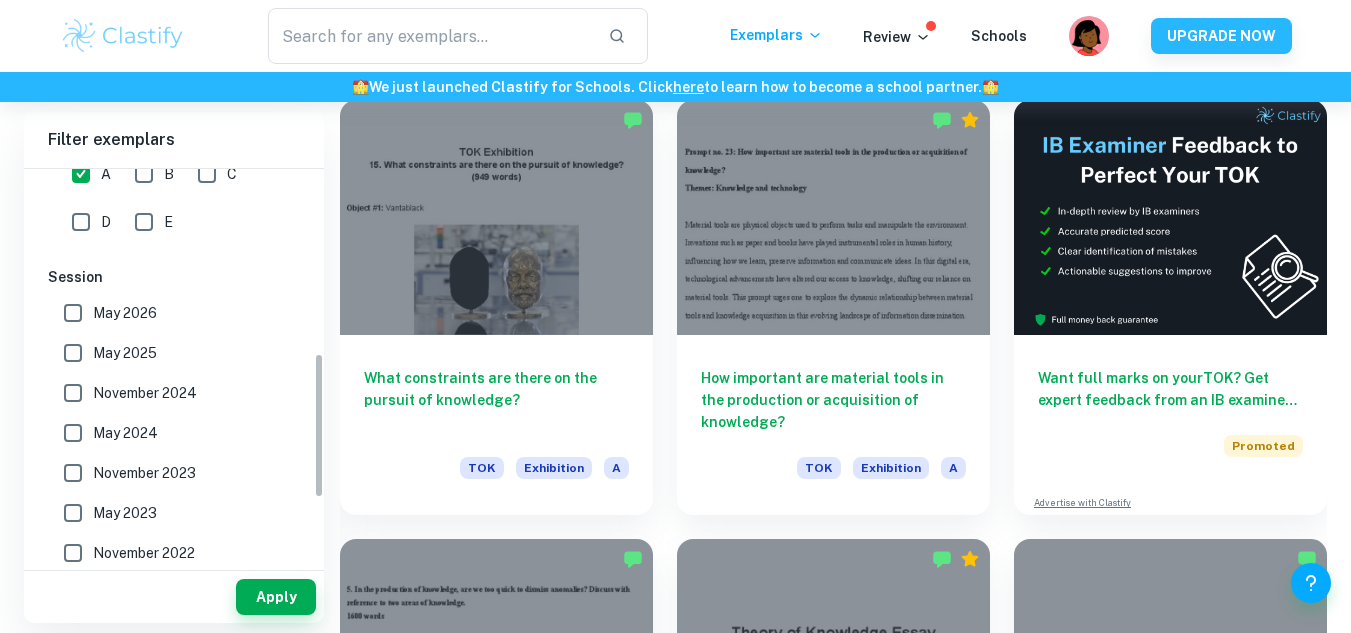 scroll, scrollTop: 667, scrollLeft: 0, axis: vertical 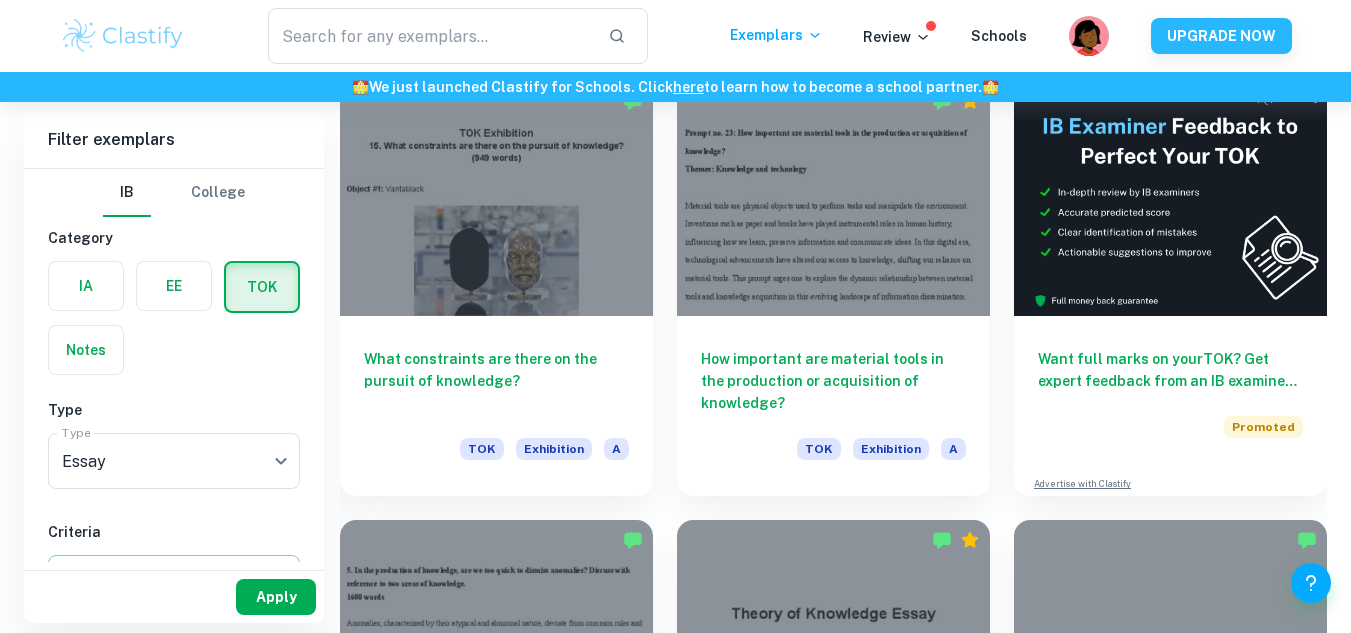 click on "Apply" at bounding box center (276, 597) 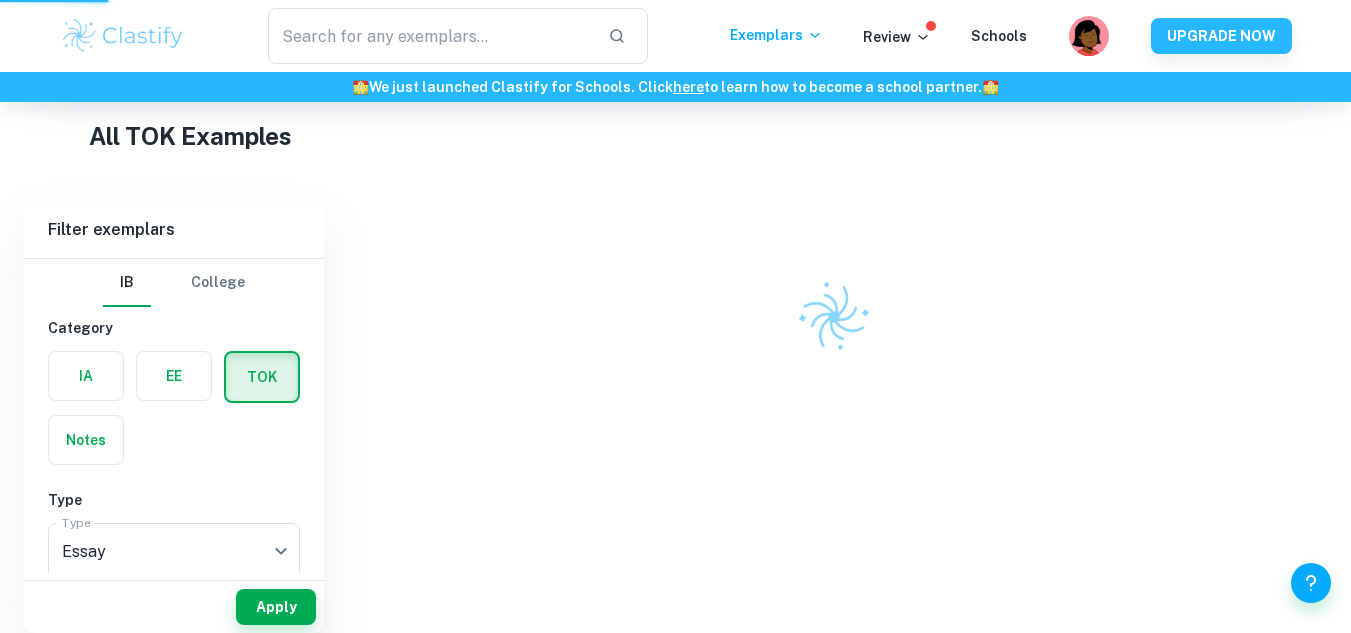 scroll, scrollTop: 374, scrollLeft: 0, axis: vertical 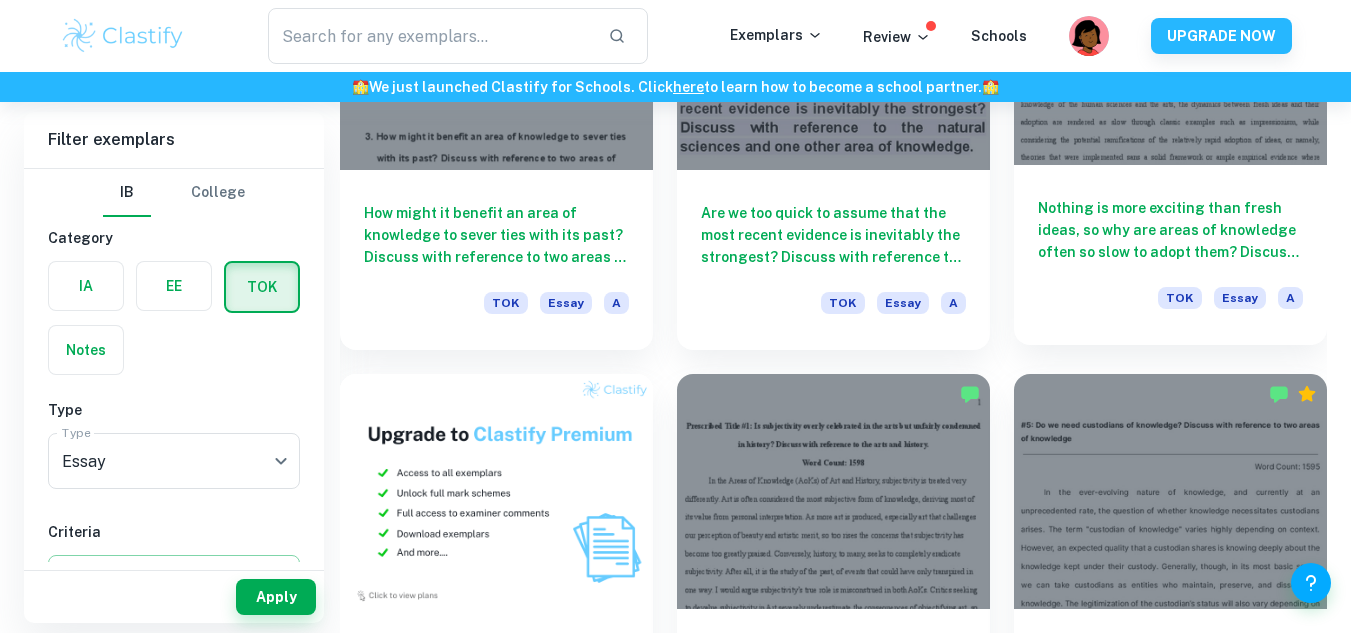 drag, startPoint x: 1138, startPoint y: 241, endPoint x: 1205, endPoint y: 178, distance: 91.967384 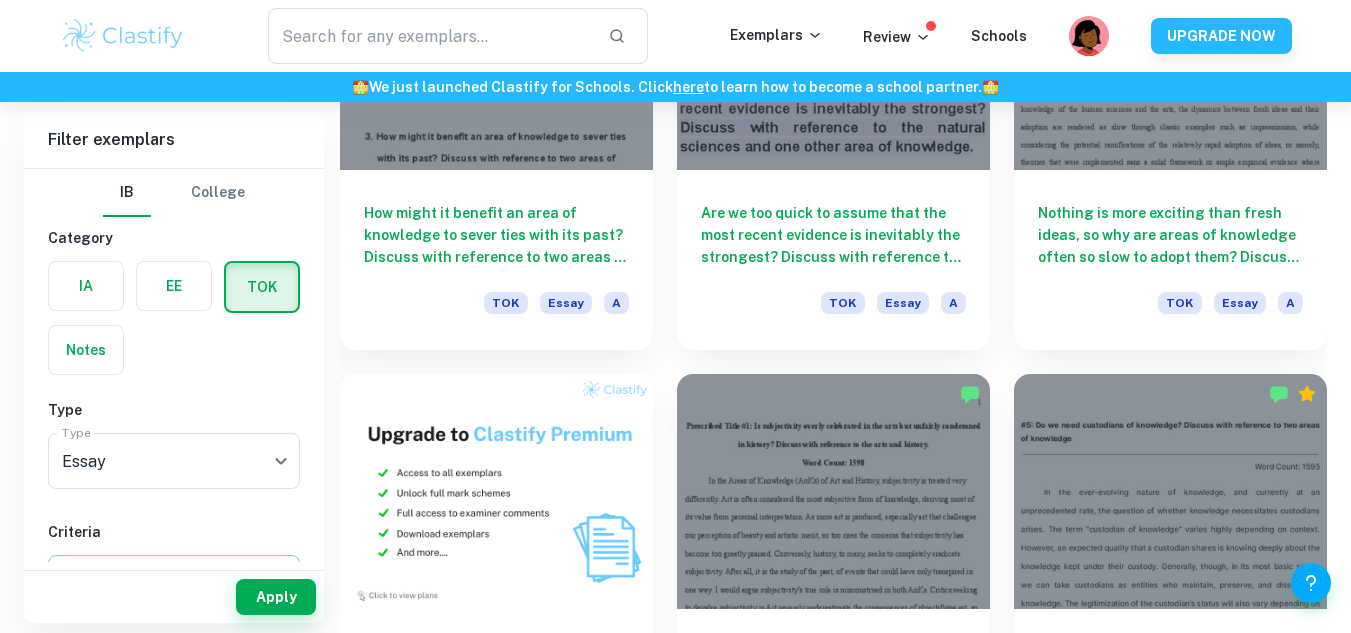 drag, startPoint x: 1205, startPoint y: 178, endPoint x: 1331, endPoint y: 224, distance: 134.13426 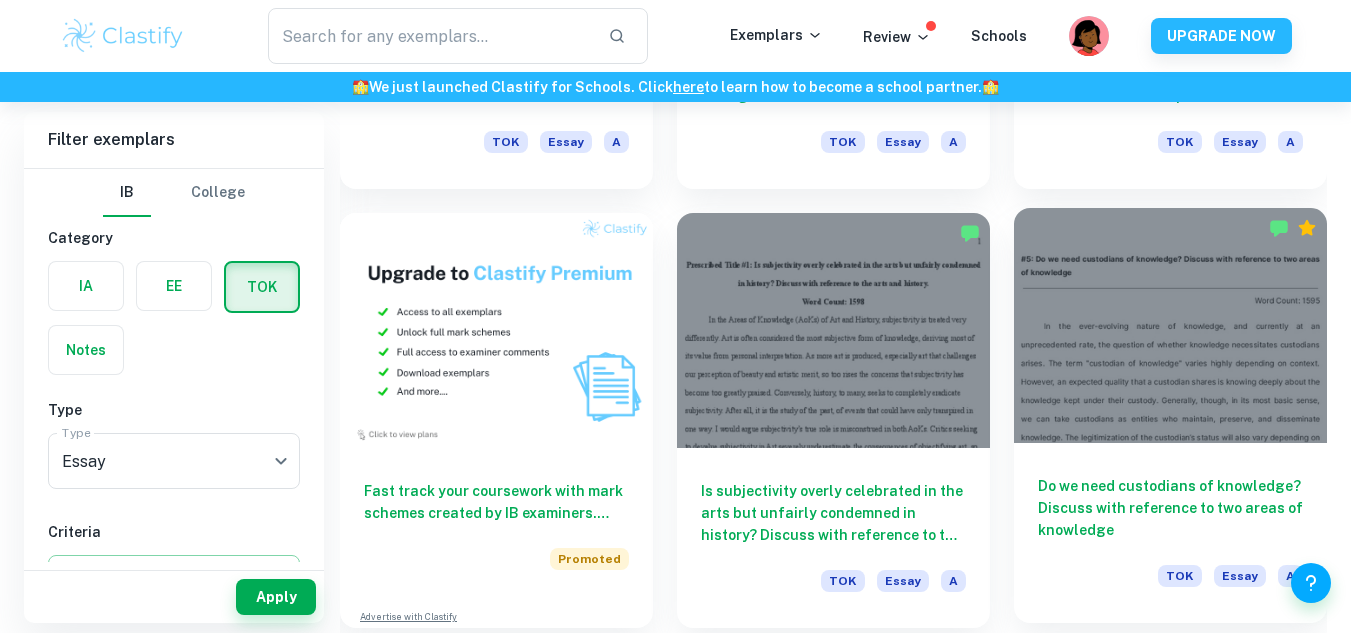 scroll, scrollTop: 1357, scrollLeft: 0, axis: vertical 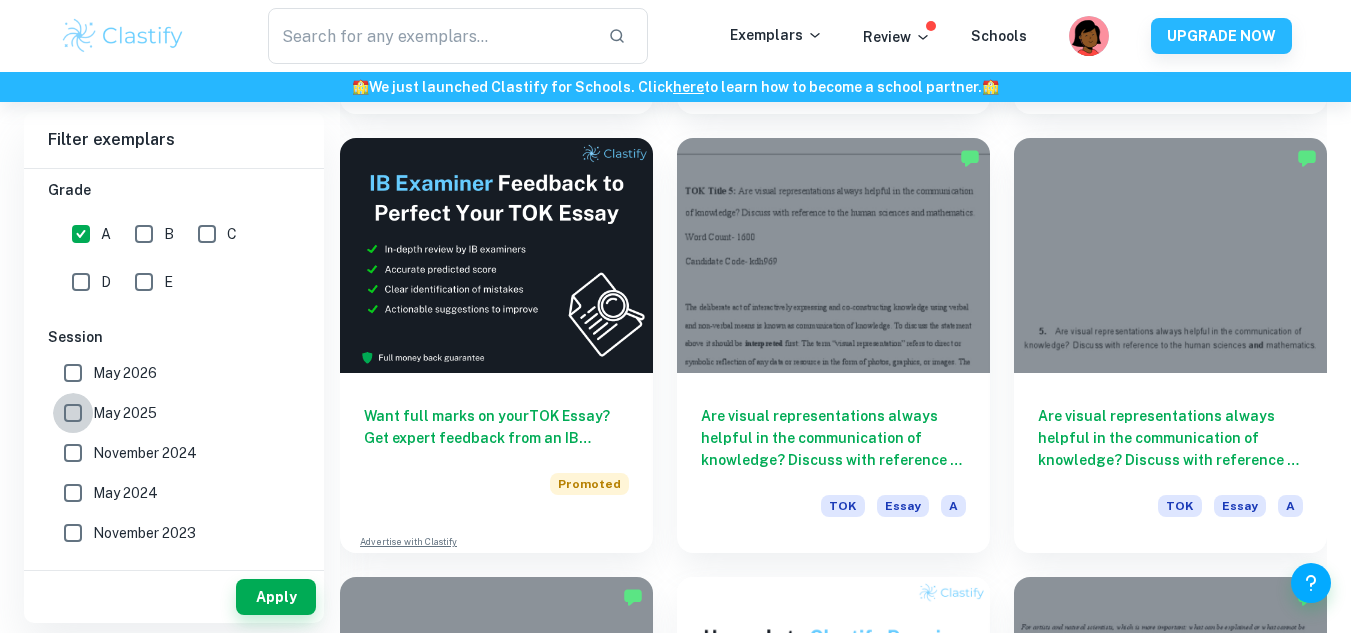 click on "May 2025" at bounding box center (73, 373) 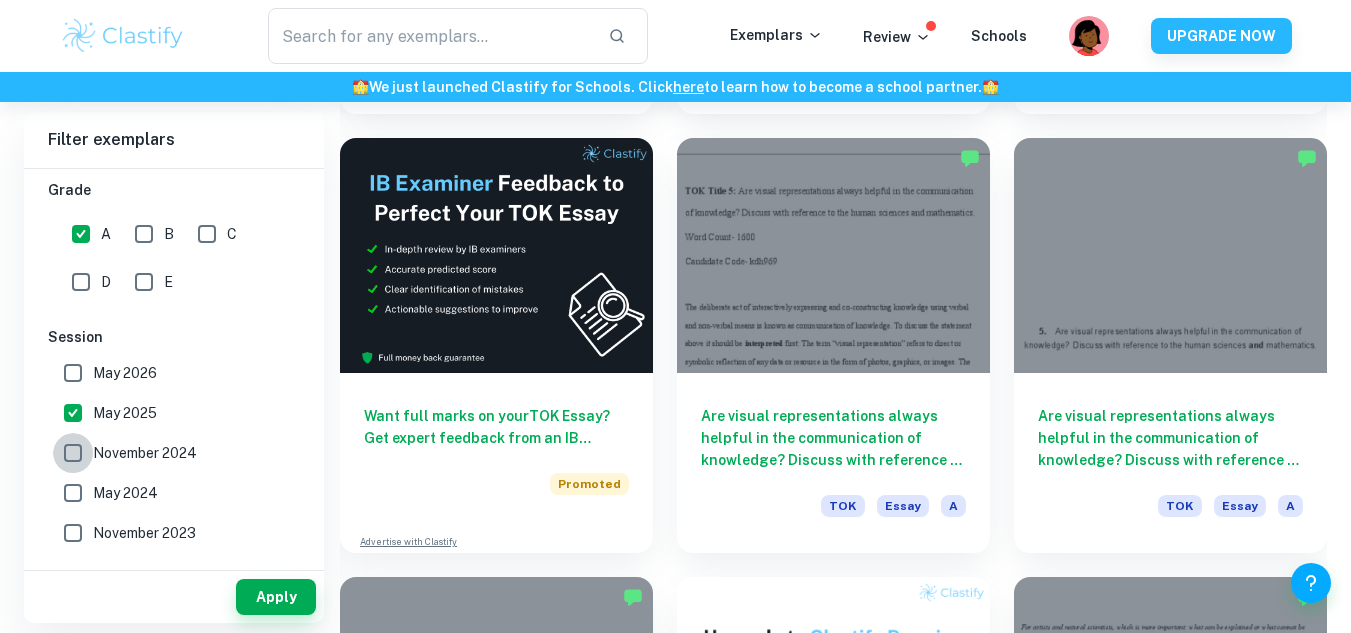 click on "November 2024" at bounding box center (73, 373) 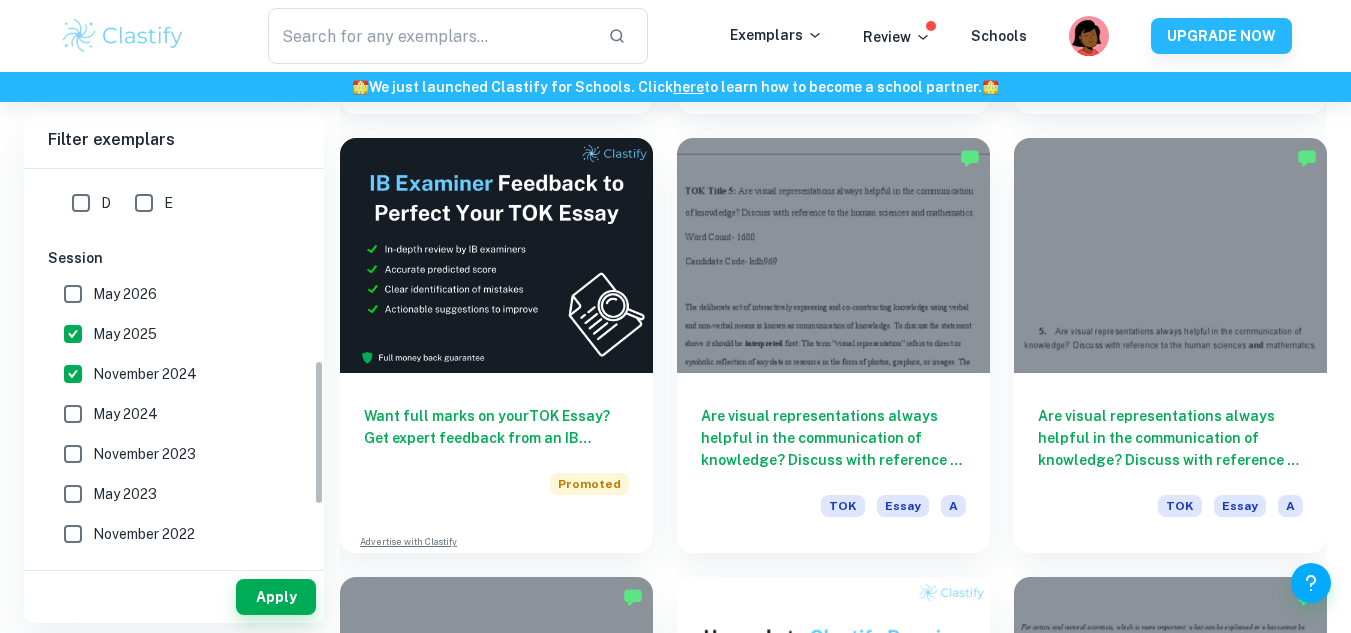 scroll, scrollTop: 514, scrollLeft: 0, axis: vertical 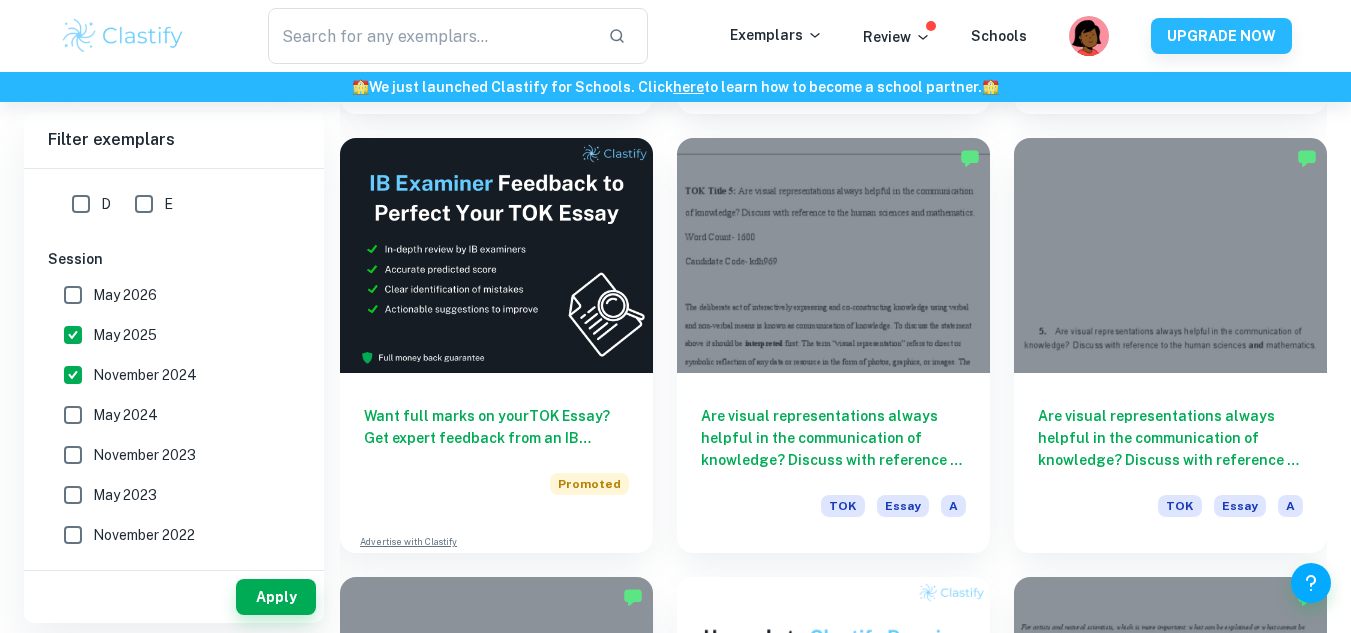 click on "May 2024" at bounding box center (73, 295) 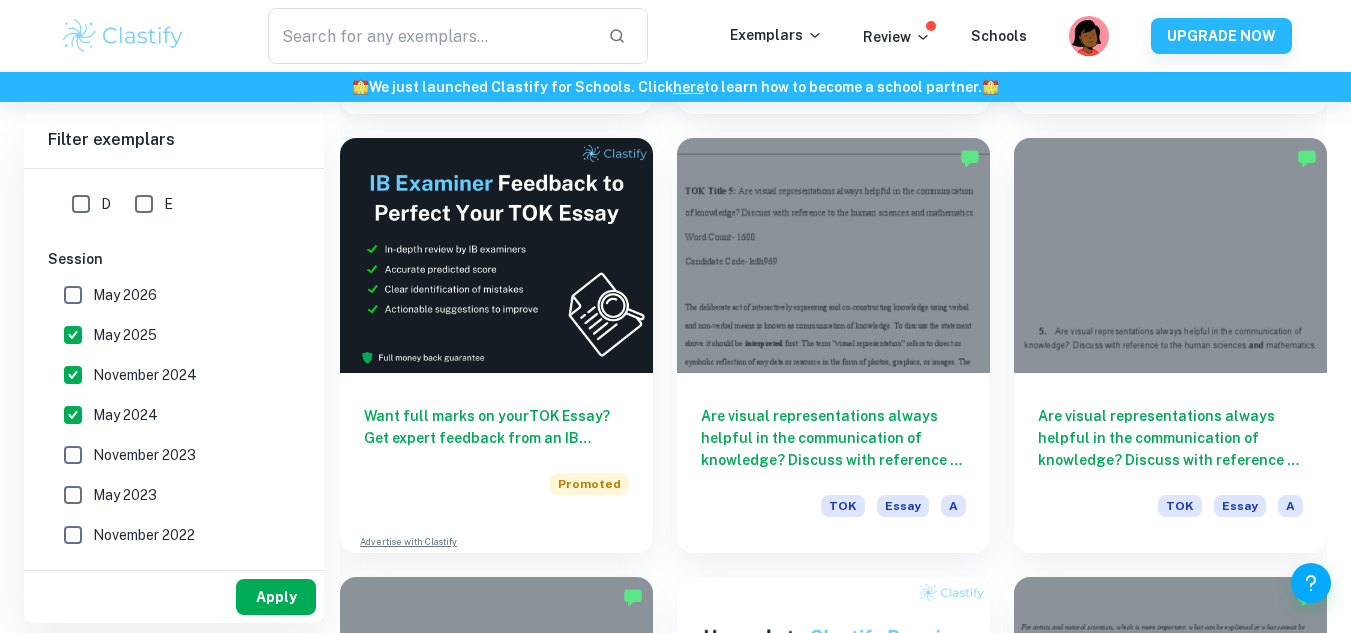 click on "Apply" at bounding box center [276, 597] 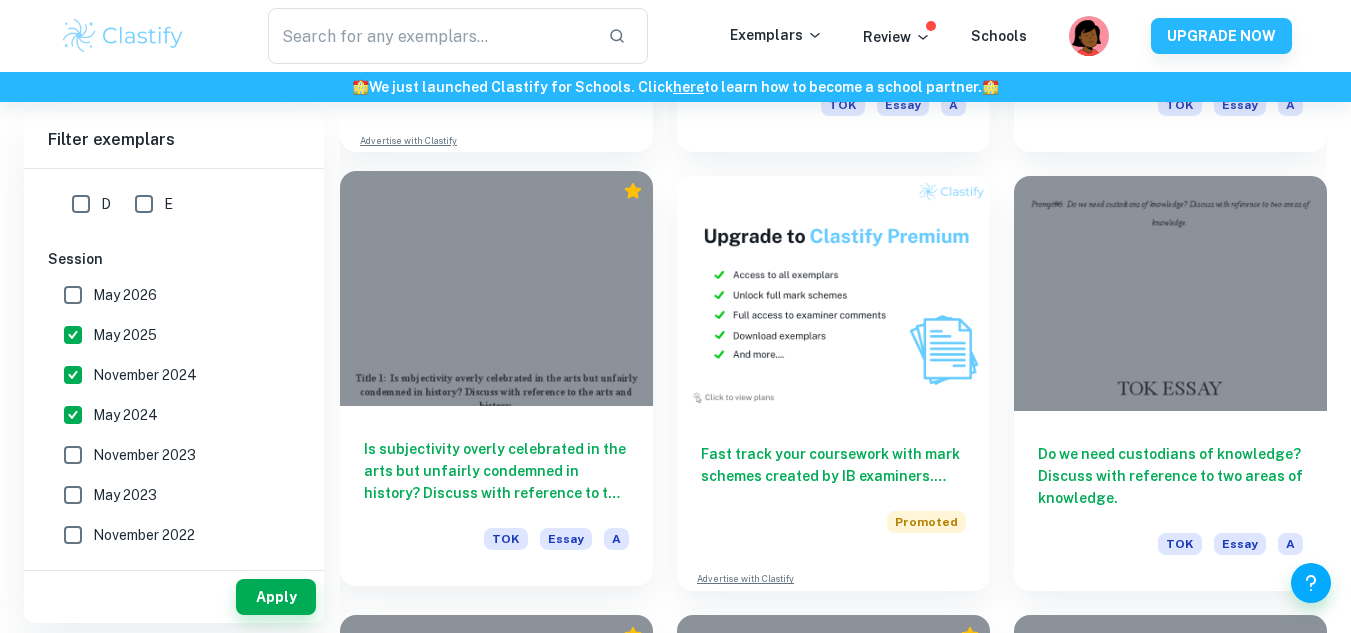 scroll, scrollTop: 3570, scrollLeft: 0, axis: vertical 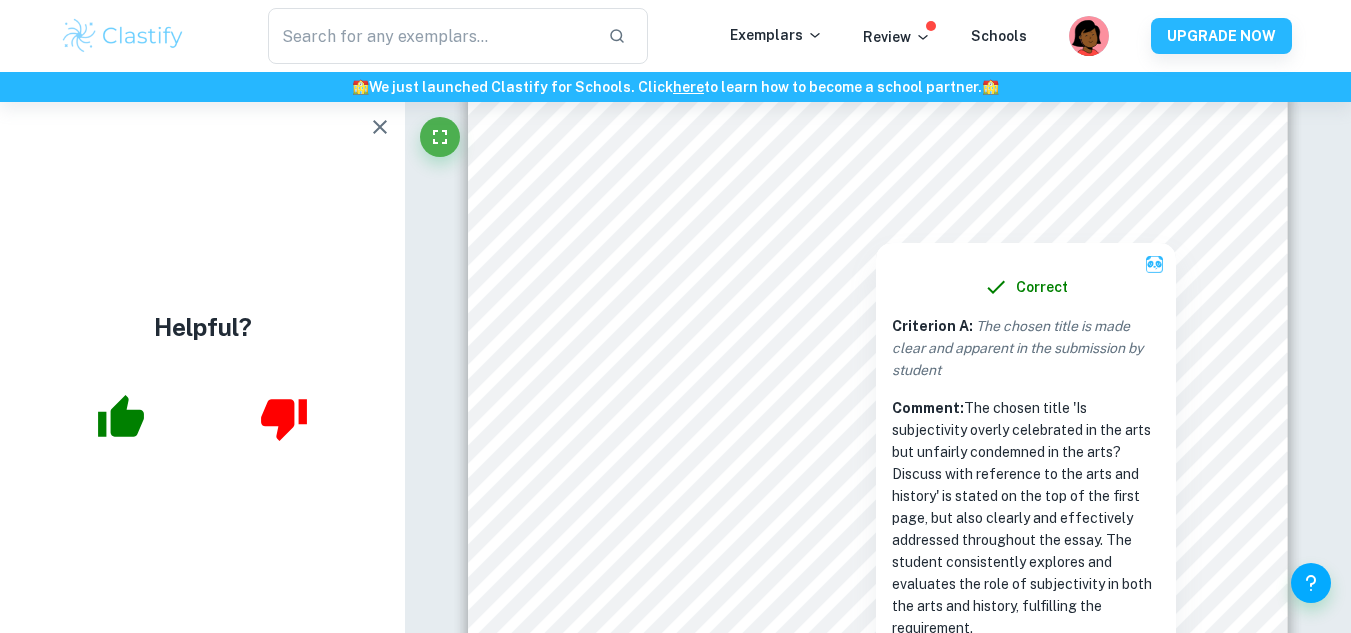 drag, startPoint x: 714, startPoint y: 193, endPoint x: 918, endPoint y: 213, distance: 204.97804 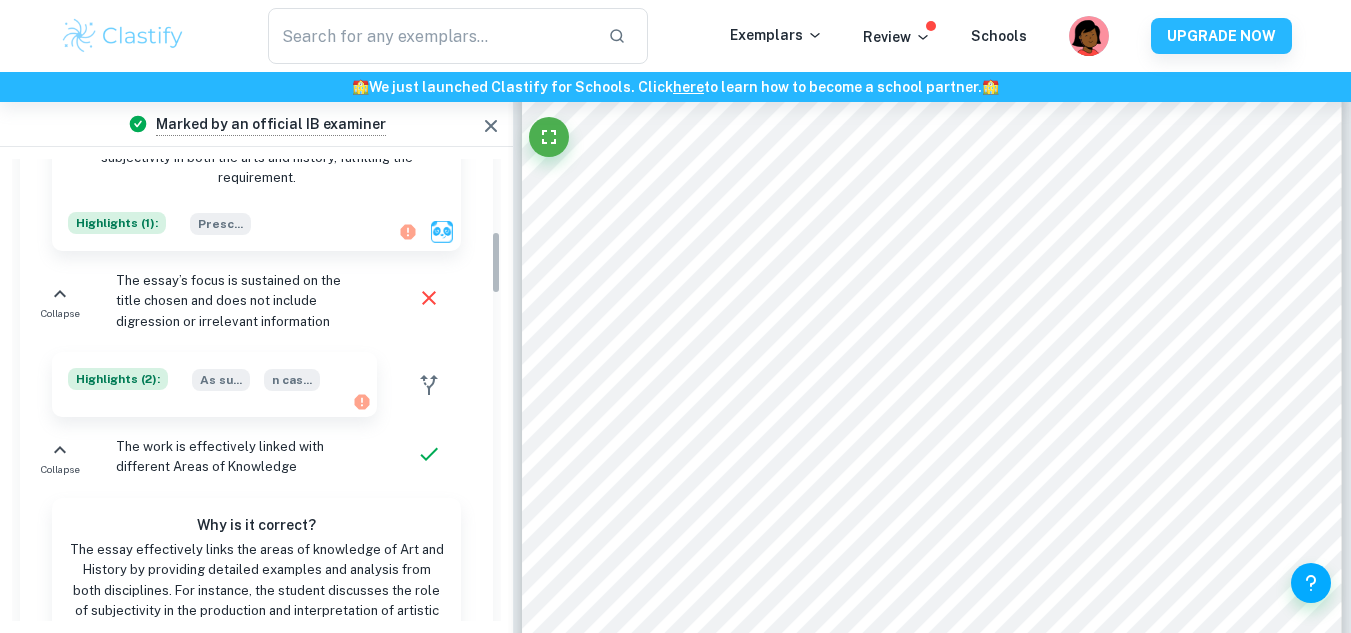 scroll, scrollTop: 524, scrollLeft: 0, axis: vertical 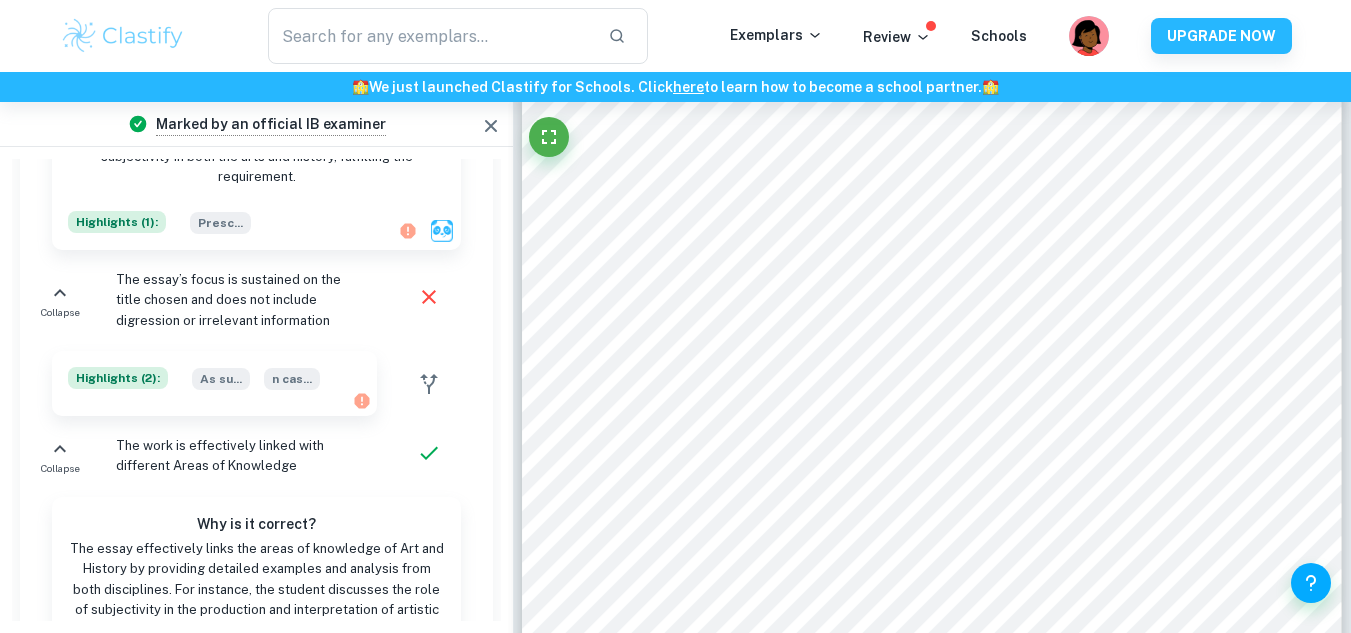 click on "The essay’s focus is sustained on the title chosen and does not include digression or irrelevant information" at bounding box center [240, 300] 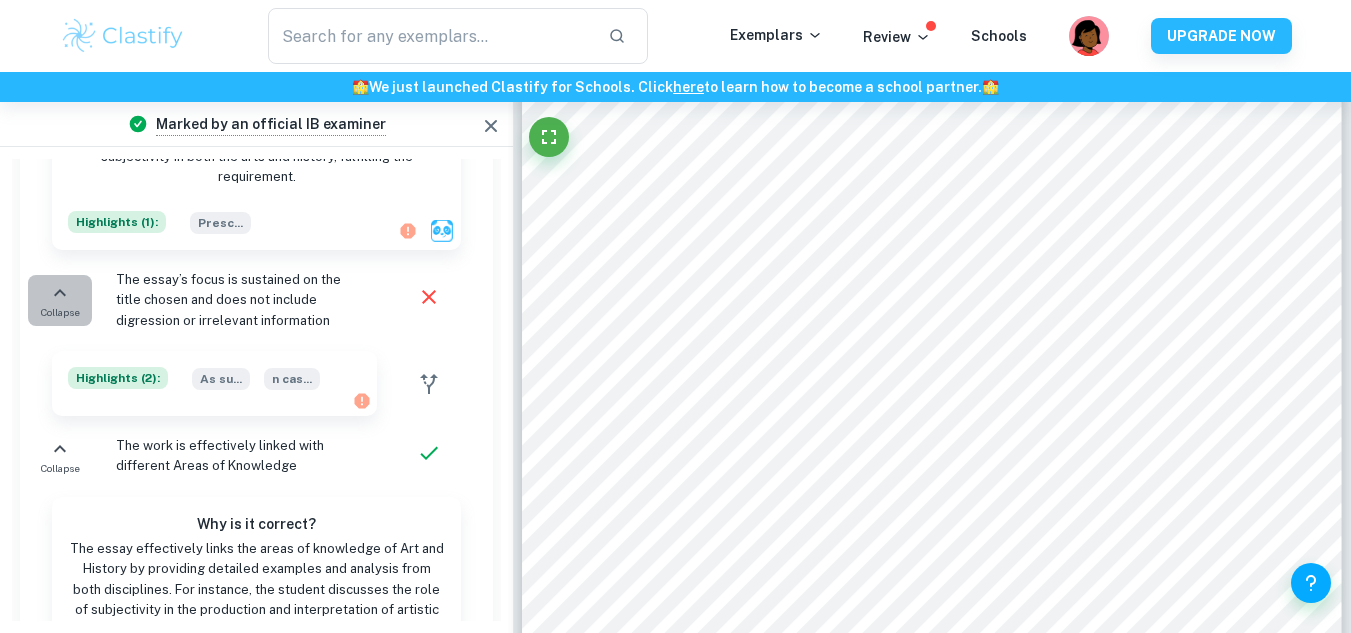 click at bounding box center [60, 293] 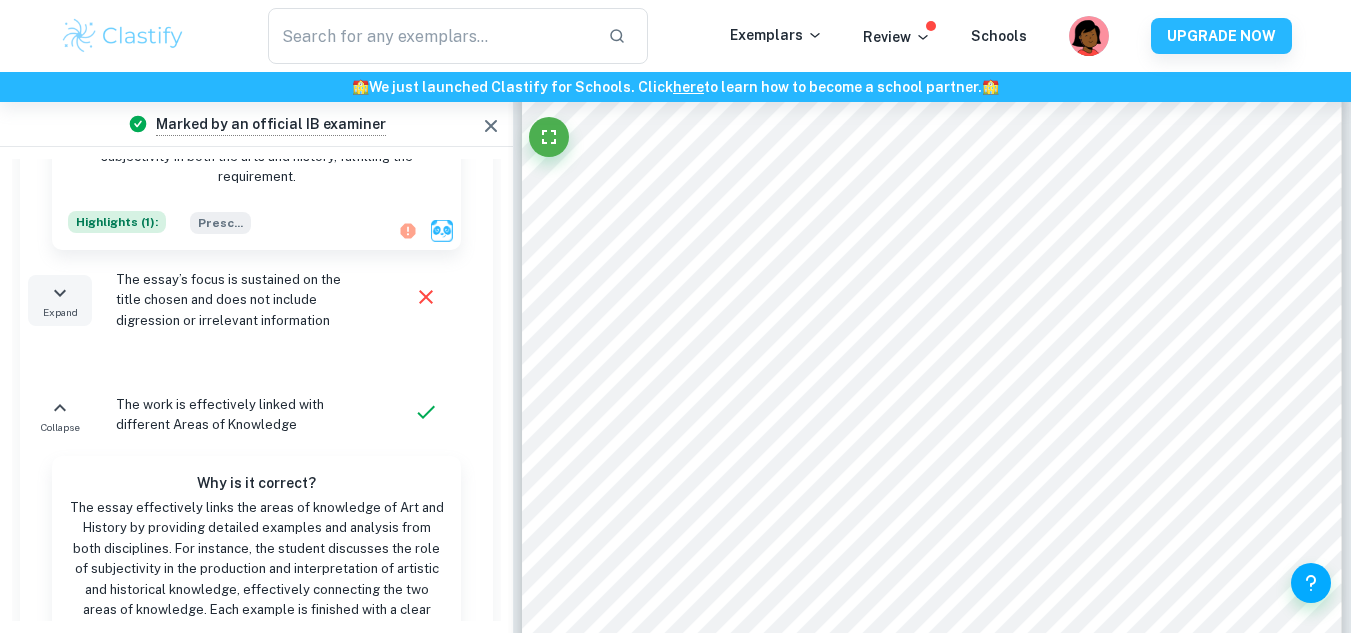 click at bounding box center [60, 293] 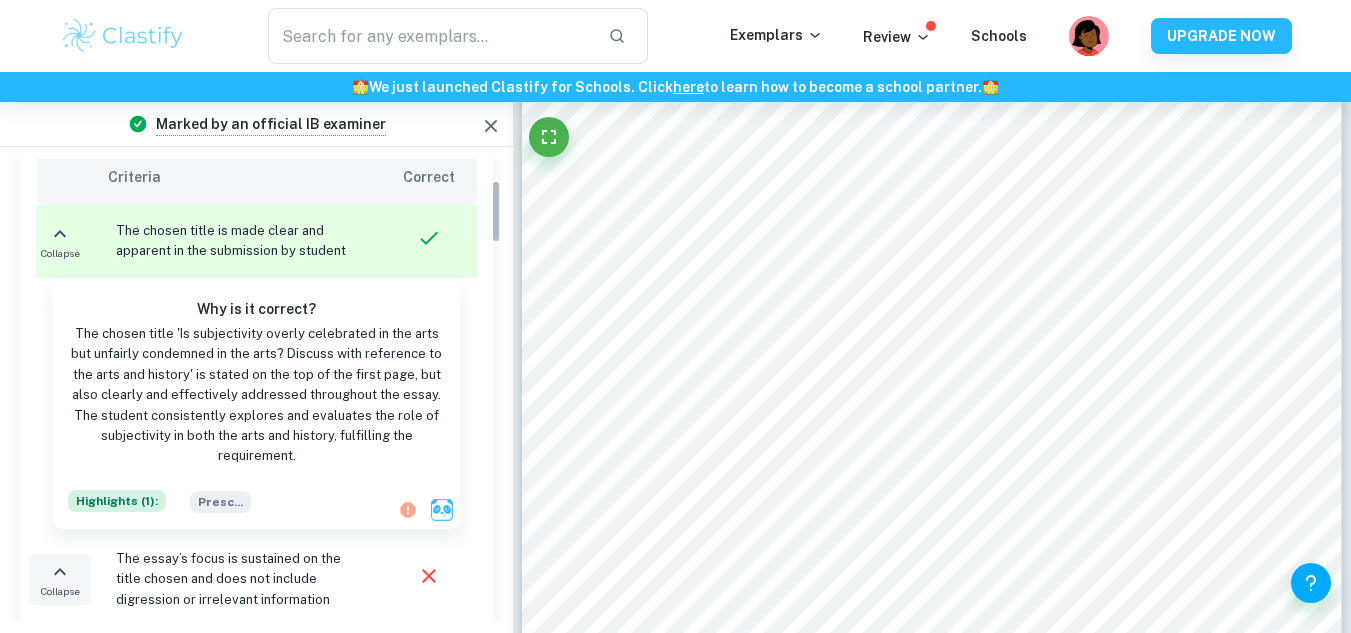 scroll, scrollTop: 51, scrollLeft: 0, axis: vertical 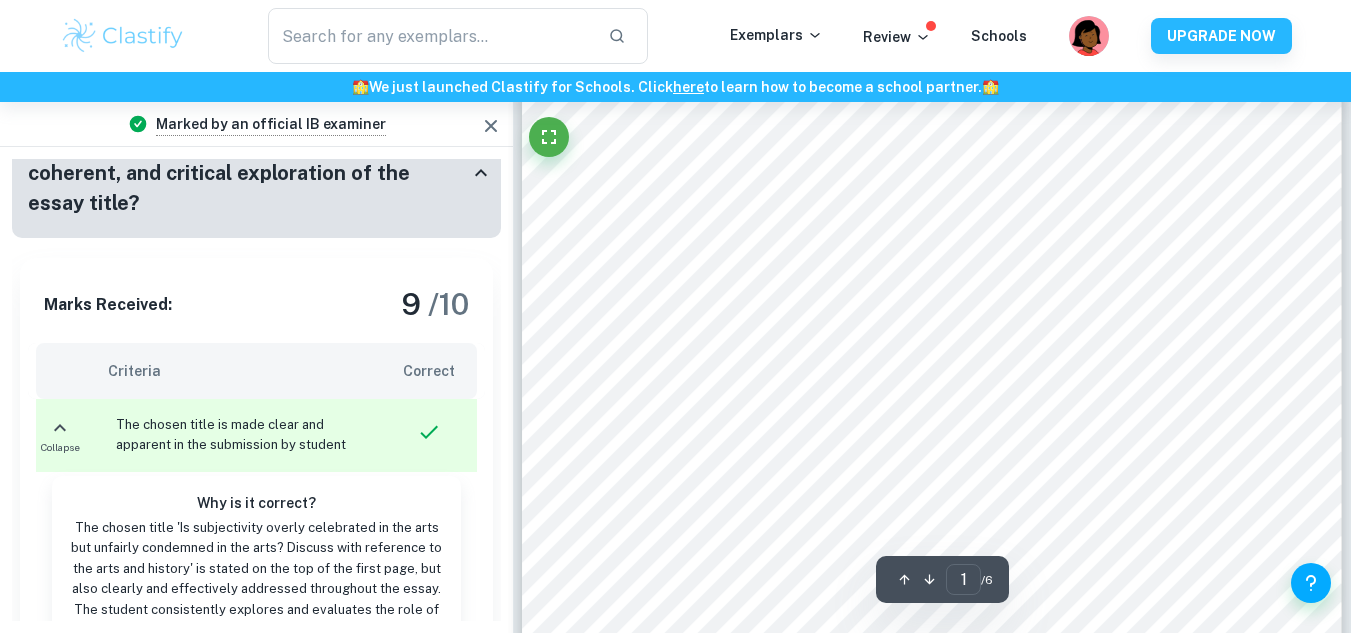 click at bounding box center [491, 126] 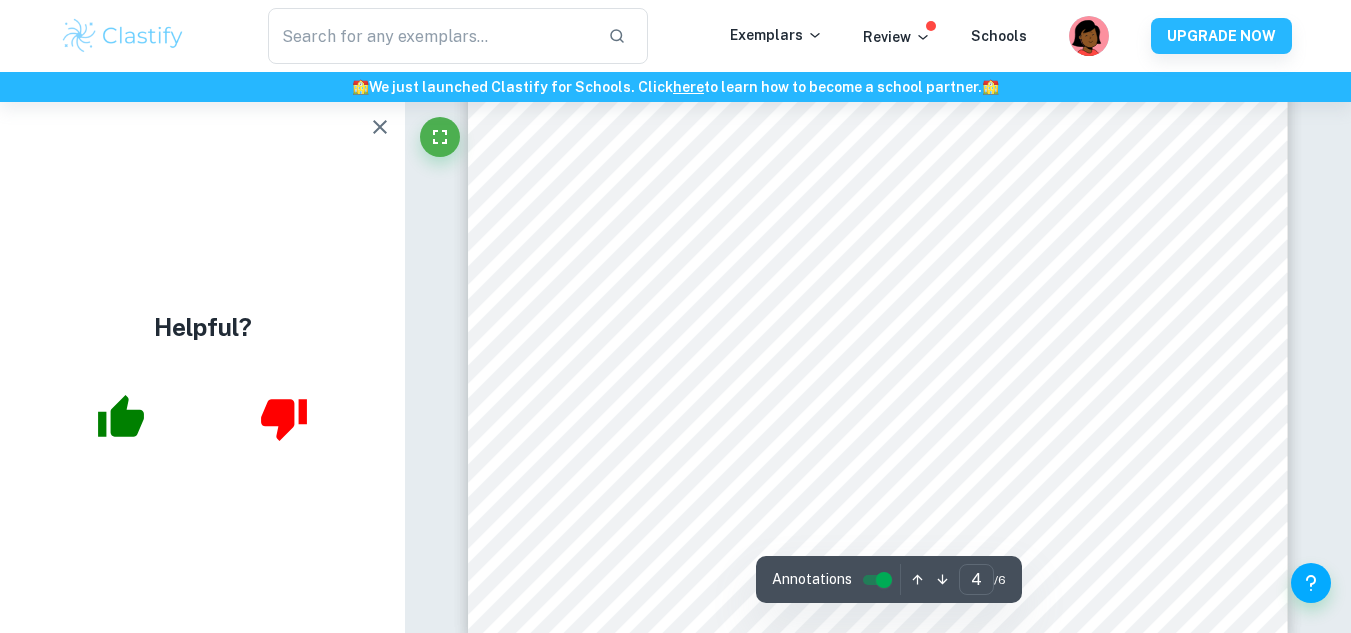 scroll, scrollTop: 4395, scrollLeft: 0, axis: vertical 